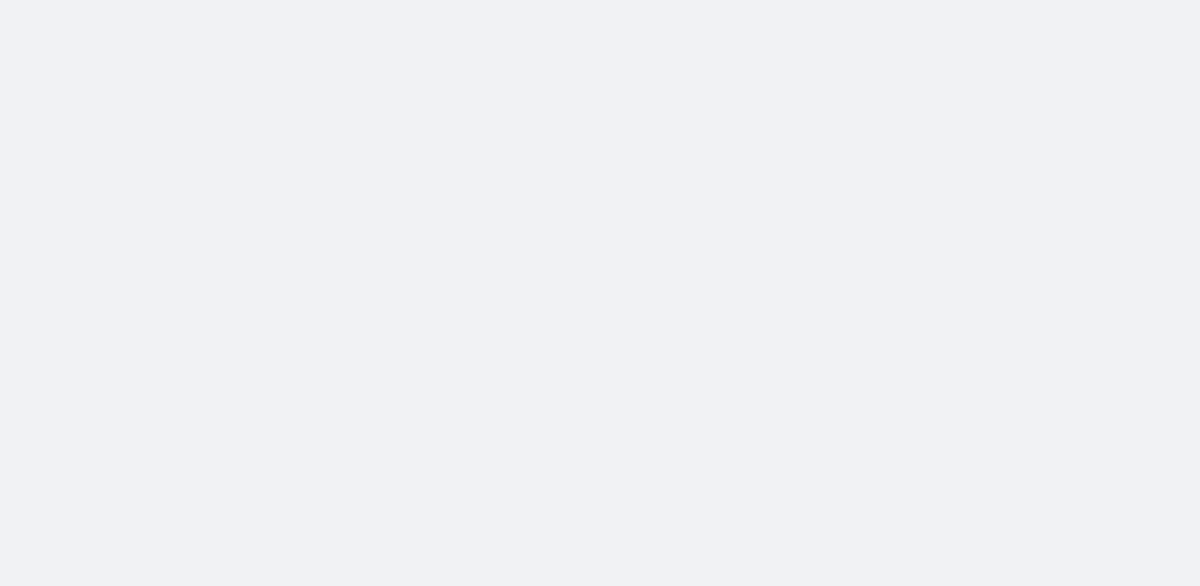 scroll, scrollTop: 0, scrollLeft: 0, axis: both 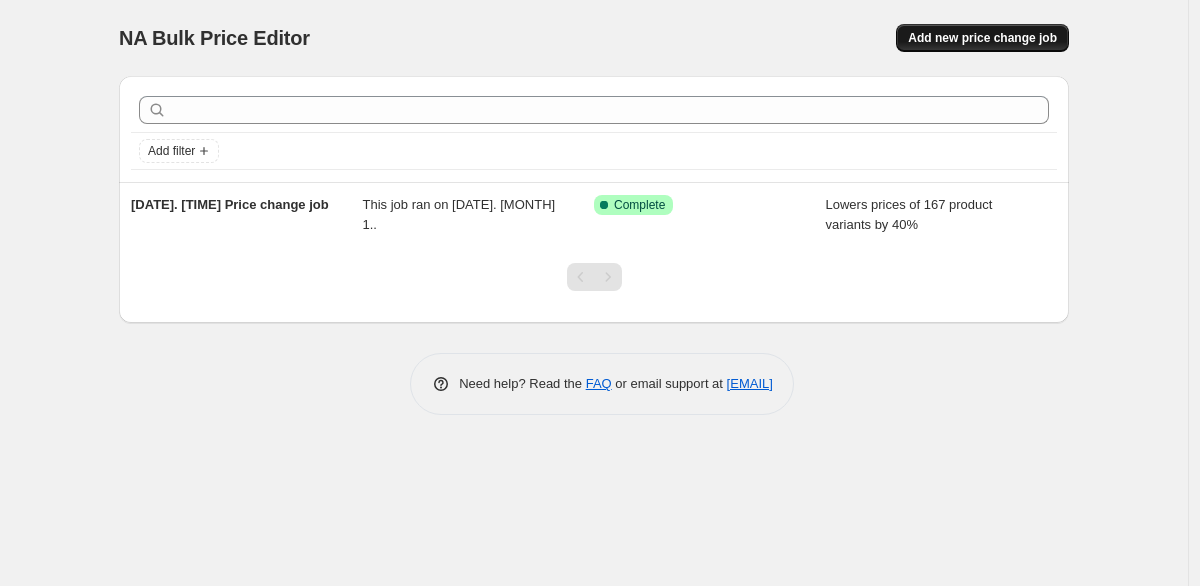 click on "Add new price change job" at bounding box center (982, 38) 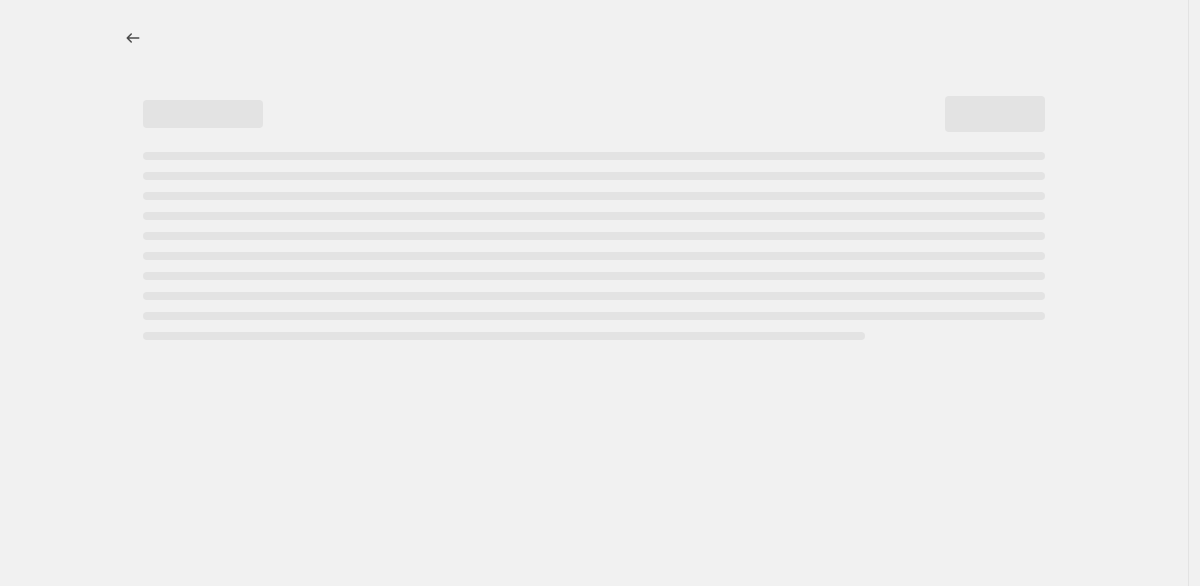 select on "percentage" 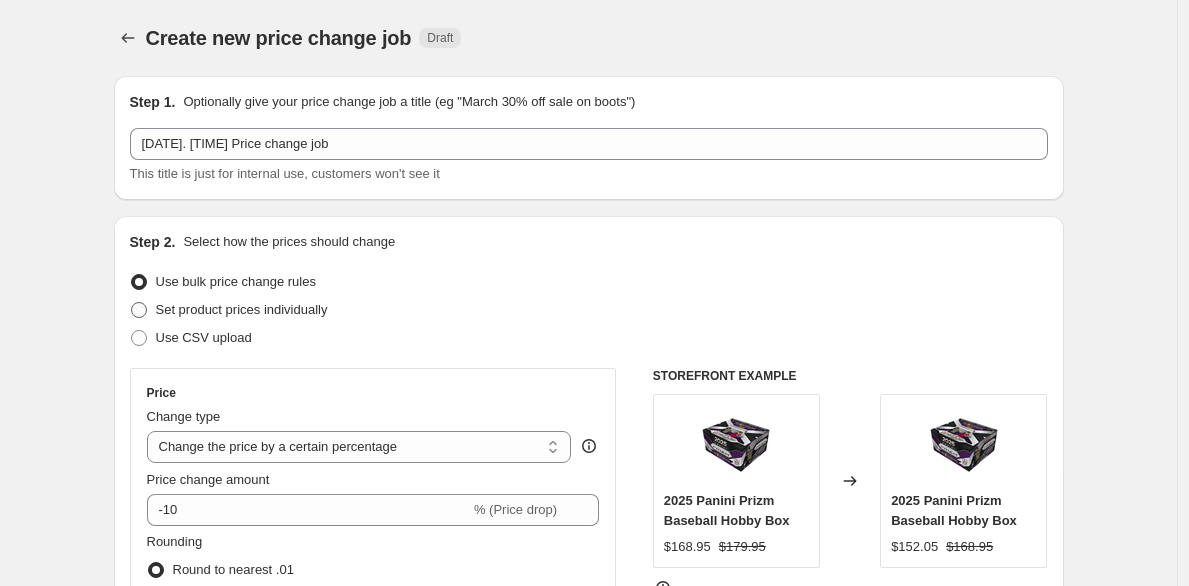 click on "Set product prices individually" at bounding box center [242, 309] 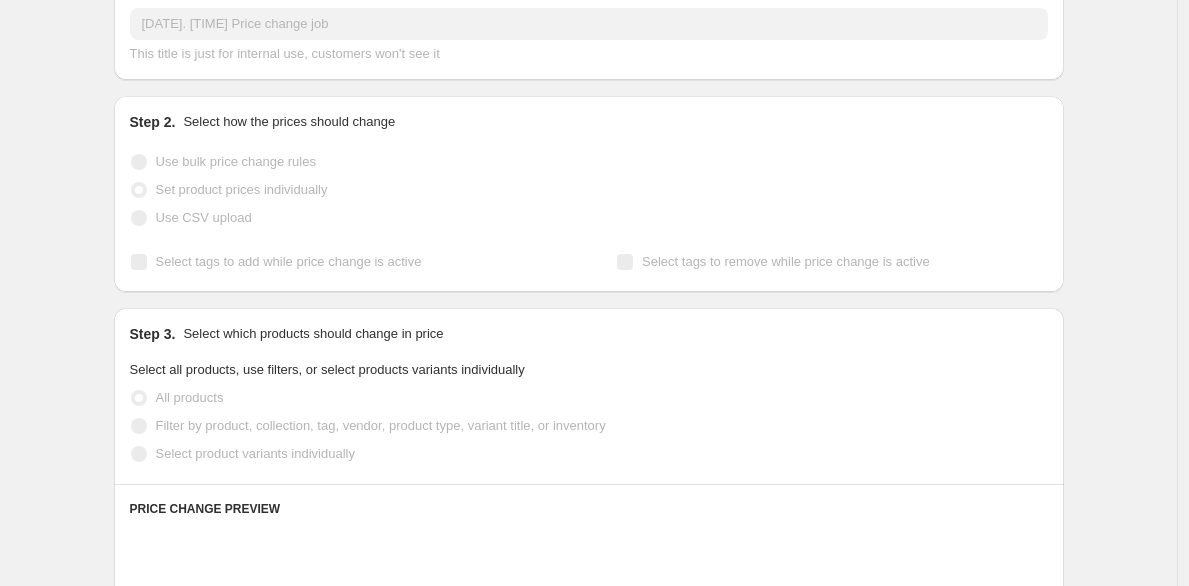 scroll, scrollTop: 0, scrollLeft: 0, axis: both 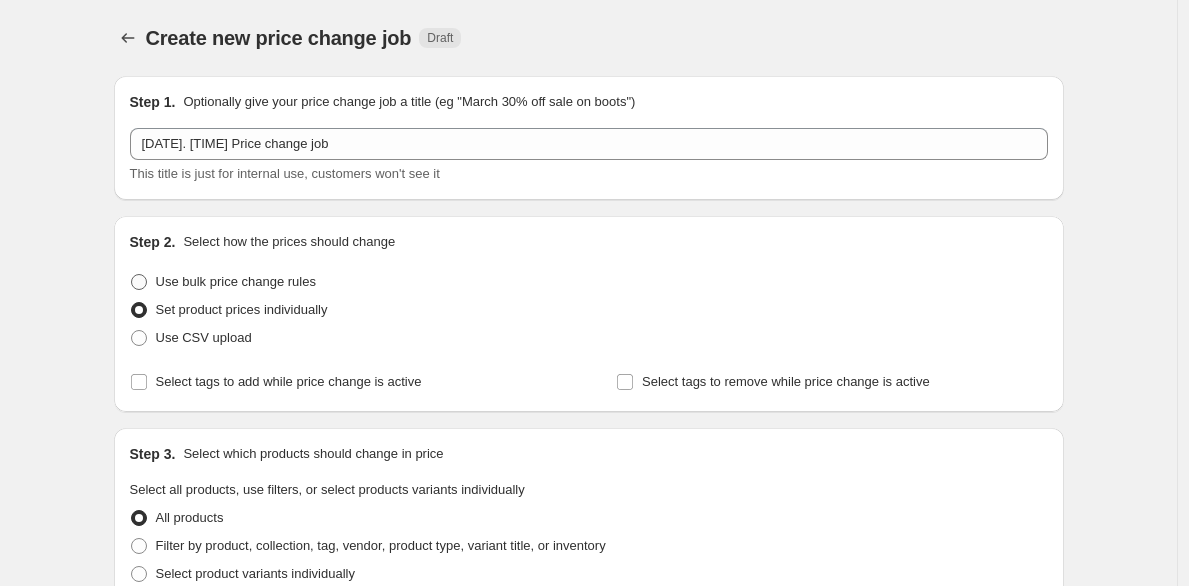 click at bounding box center [139, 282] 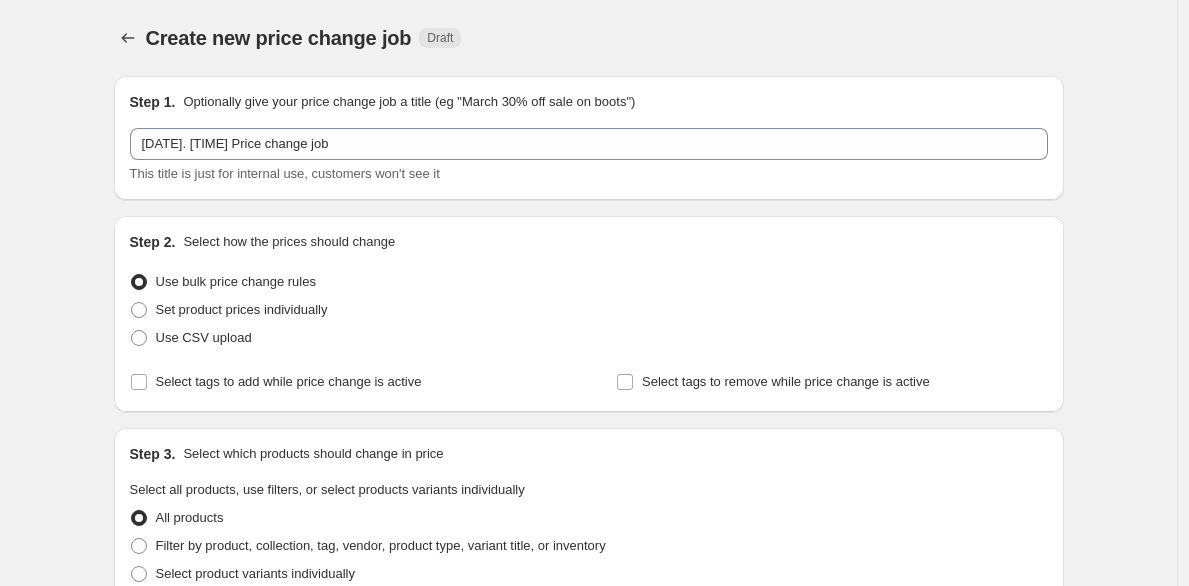 select on "percentage" 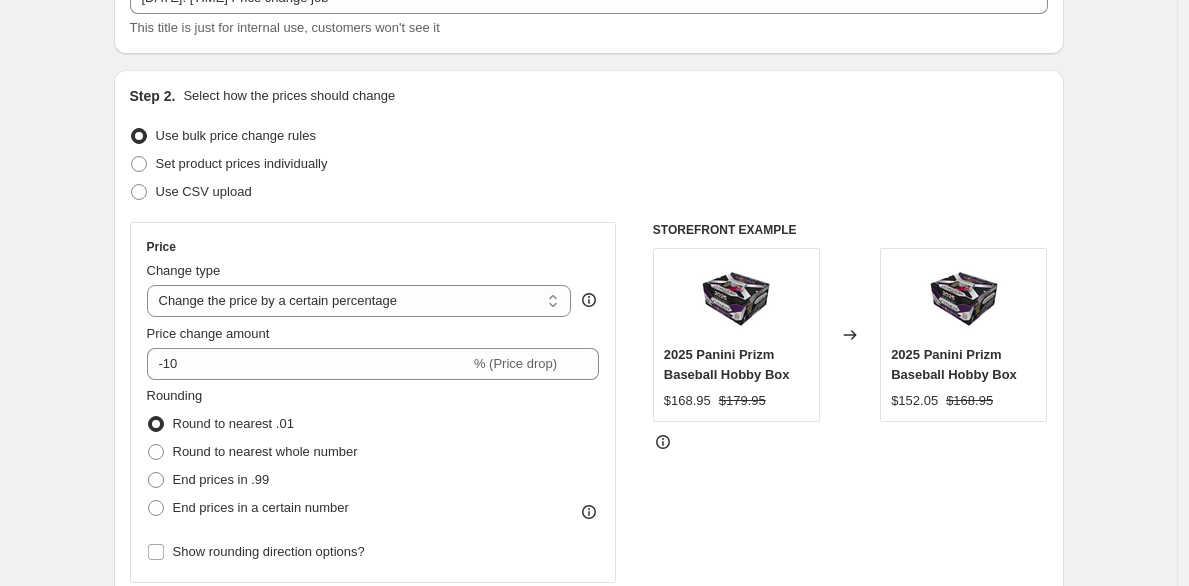 scroll, scrollTop: 162, scrollLeft: 0, axis: vertical 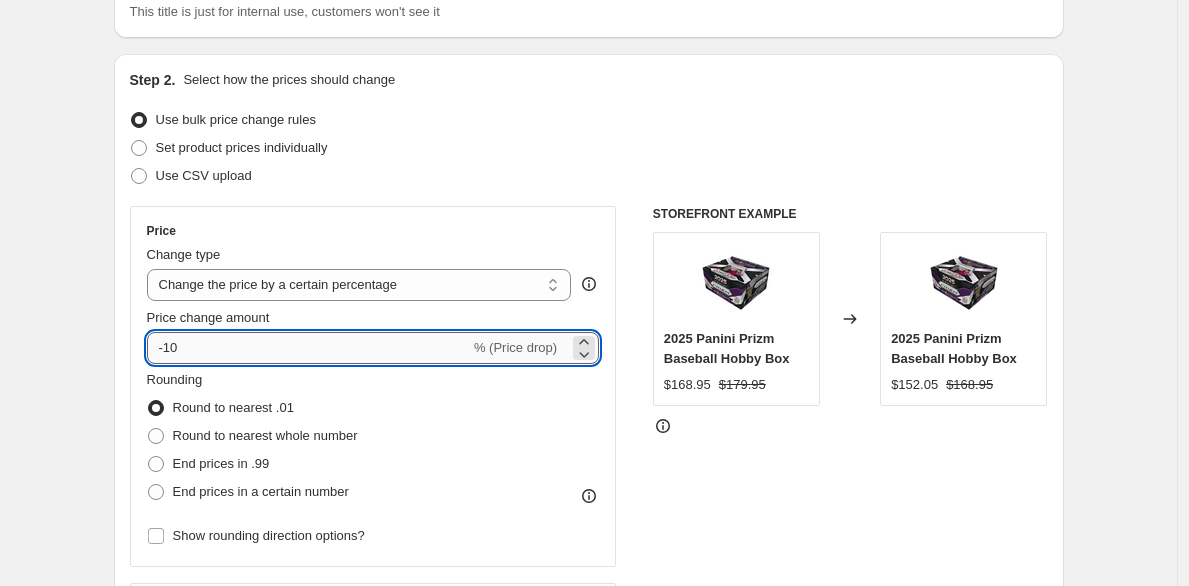 click on "-10" at bounding box center [308, 348] 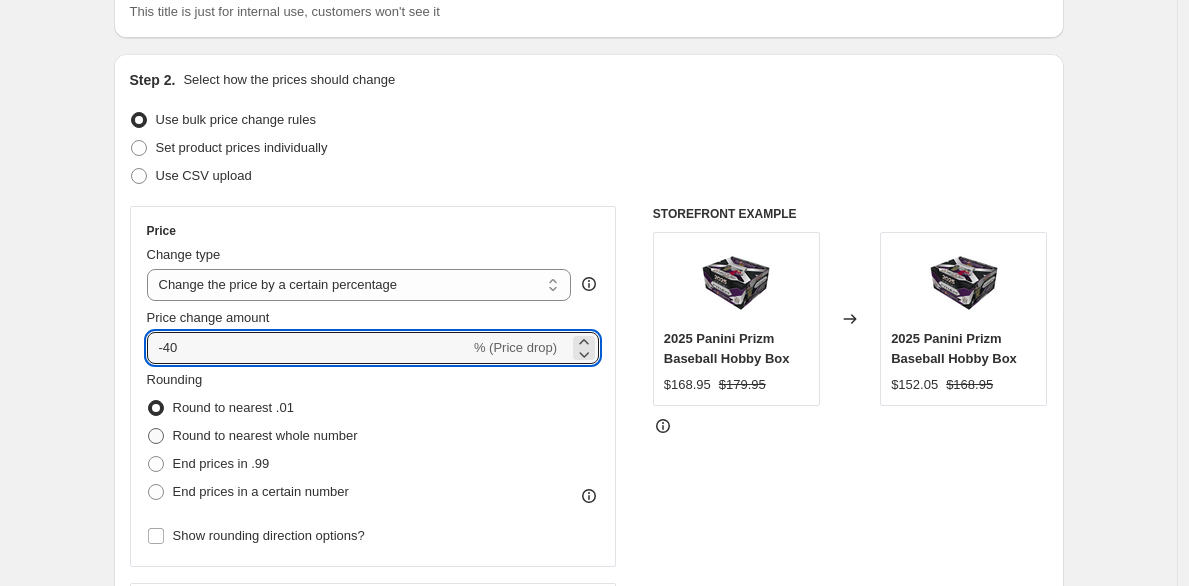 type on "-40" 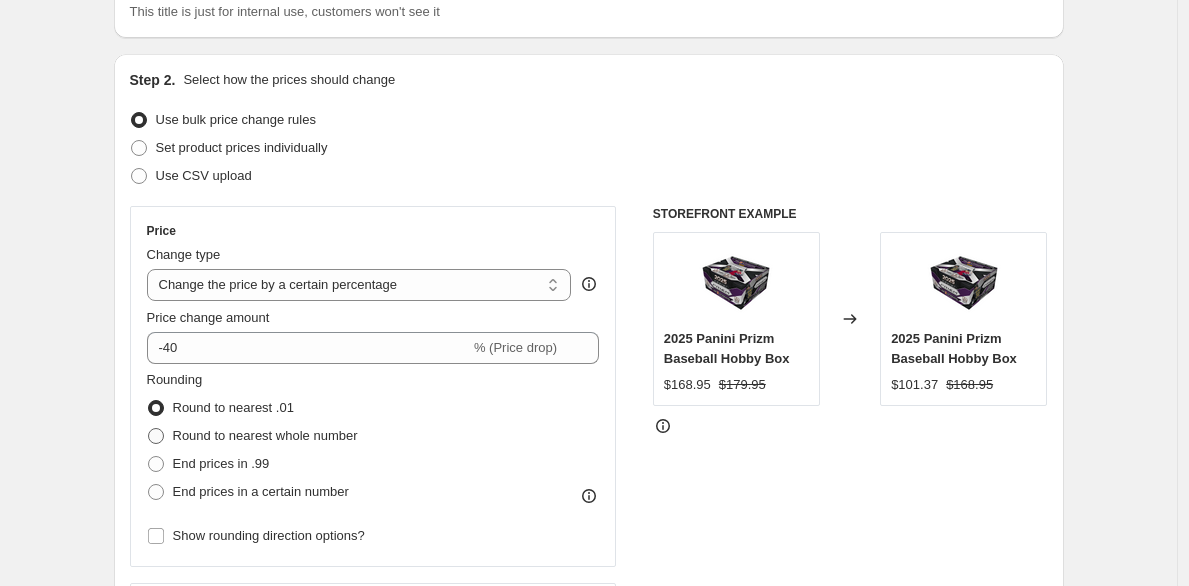 click on "Round to nearest whole number" at bounding box center (265, 435) 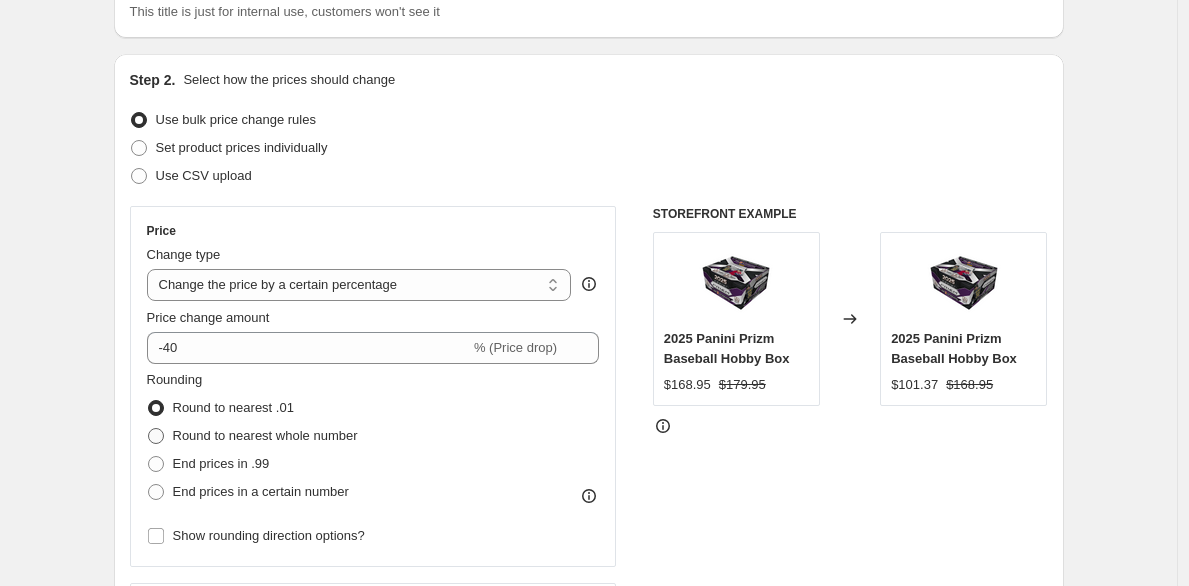 radio on "true" 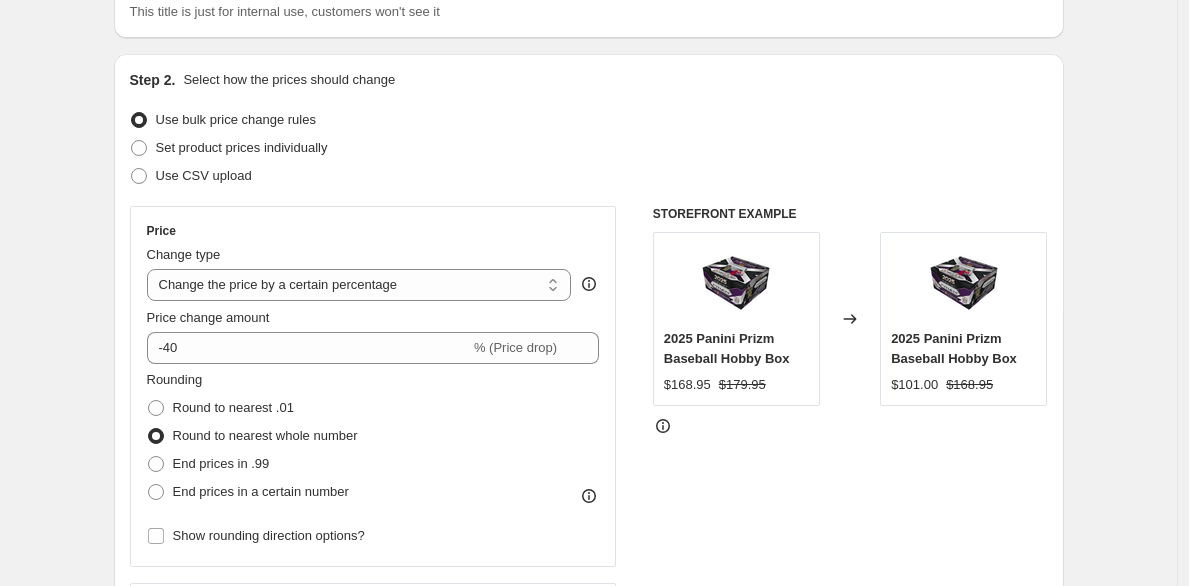 click on "Create new price change job. This page is ready Create new price change job Draft Step 1. Optionally give your price change job a title (eg "March 30% off sale on boots") [DATE]. [TIME] Price change job This title is just for internal use, customers won't see it Step 2. Select how the prices should change Use bulk price change rules Set product prices individually Use CSV upload Price Change type Change the price to a certain amount Change the price by a certain amount Change the price by a certain percentage Change the price to the current compare at price (price before sale) Change the price by a certain amount relative to the compare at price Change the price by a certain percentage relative to the compare at price Don't change the price Change the price by a certain percentage relative to the cost per item Change price to certain cost margin Change the price by a certain percentage Price change amount -40 % (Price drop) Rounding Round to nearest .01 Round to nearest whole number End prices in .99" at bounding box center (588, 840) 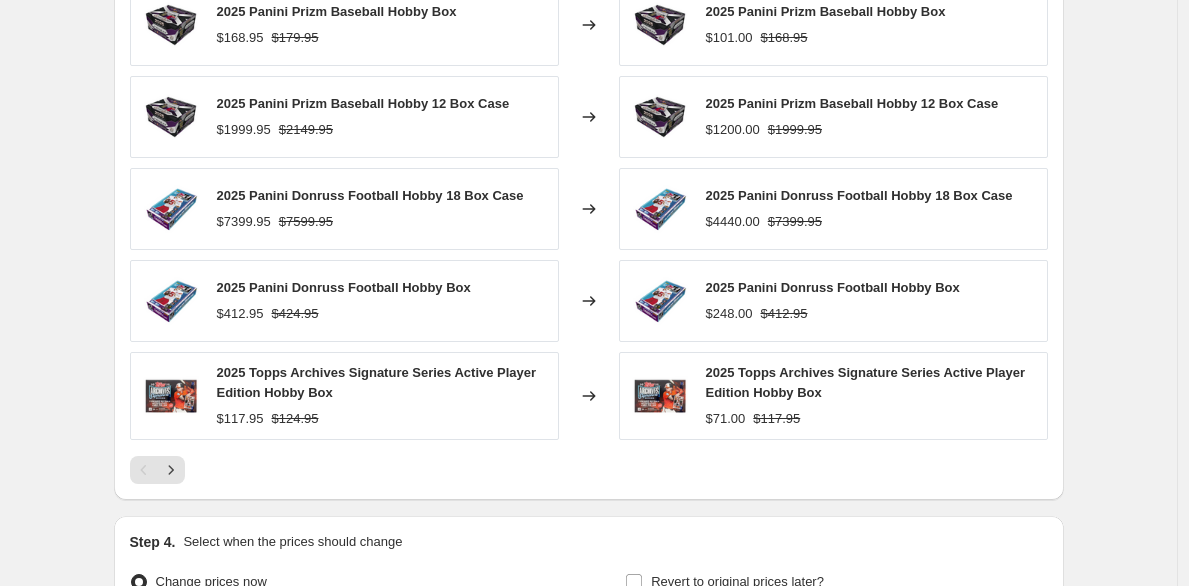 scroll, scrollTop: 1199, scrollLeft: 0, axis: vertical 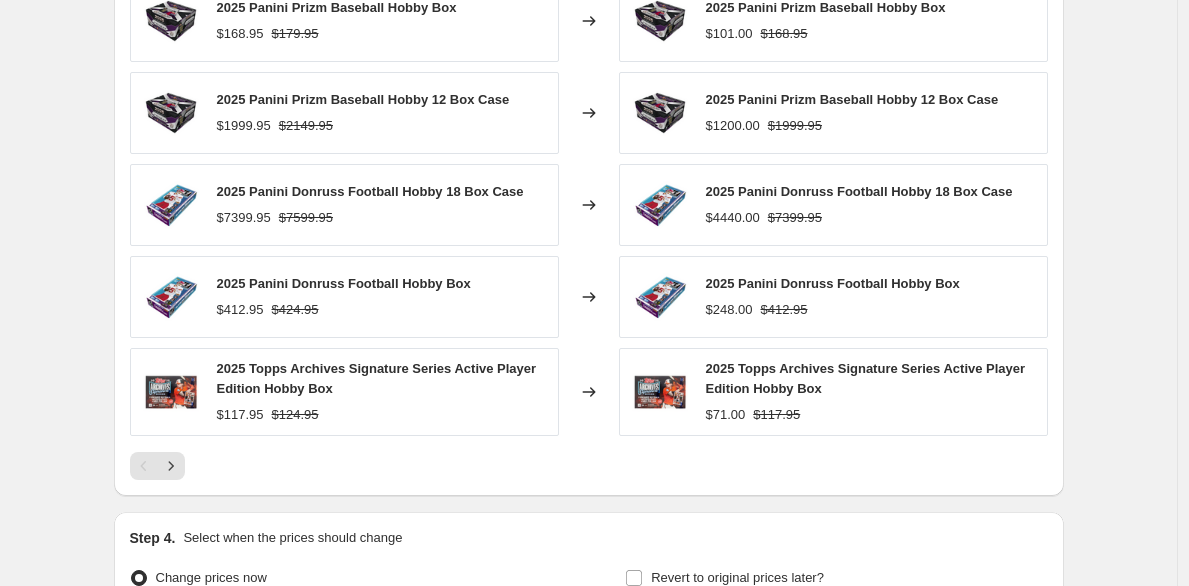 click on "Create new price change job. This page is ready Create new price change job Draft Step 1. Optionally give your price change job a title (eg "March 30% off sale on boots") [DATE]. [TIME] Price change job This title is just for internal use, customers won't see it Step 2. Select how the prices should change Use bulk price change rules Set product prices individually Use CSV upload Price Change type Change the price to a certain amount Change the price by a certain amount Change the price by a certain percentage Change the price to the current compare at price (price before sale) Change the price by a certain amount relative to the compare at price Change the price by a certain percentage relative to the compare at price Don't change the price Change the price by a certain percentage relative to the cost per item Change price to certain cost margin Change the price by a certain percentage Price change amount -40 % (Price drop) Rounding Round to nearest .01 Round to nearest whole number End prices in .99" at bounding box center (588, -197) 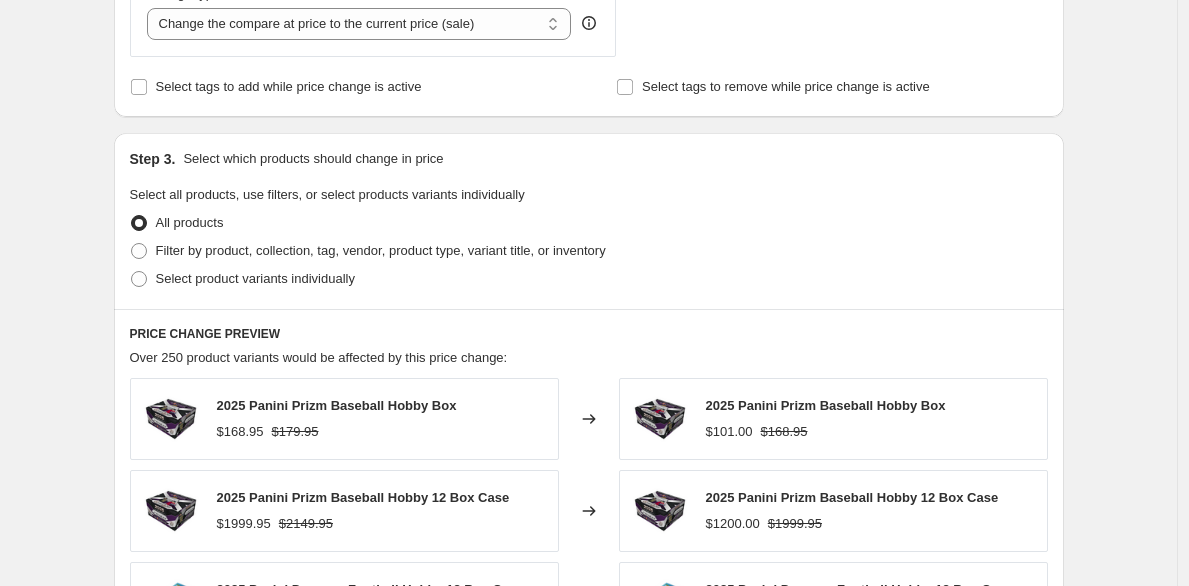 scroll, scrollTop: 800, scrollLeft: 0, axis: vertical 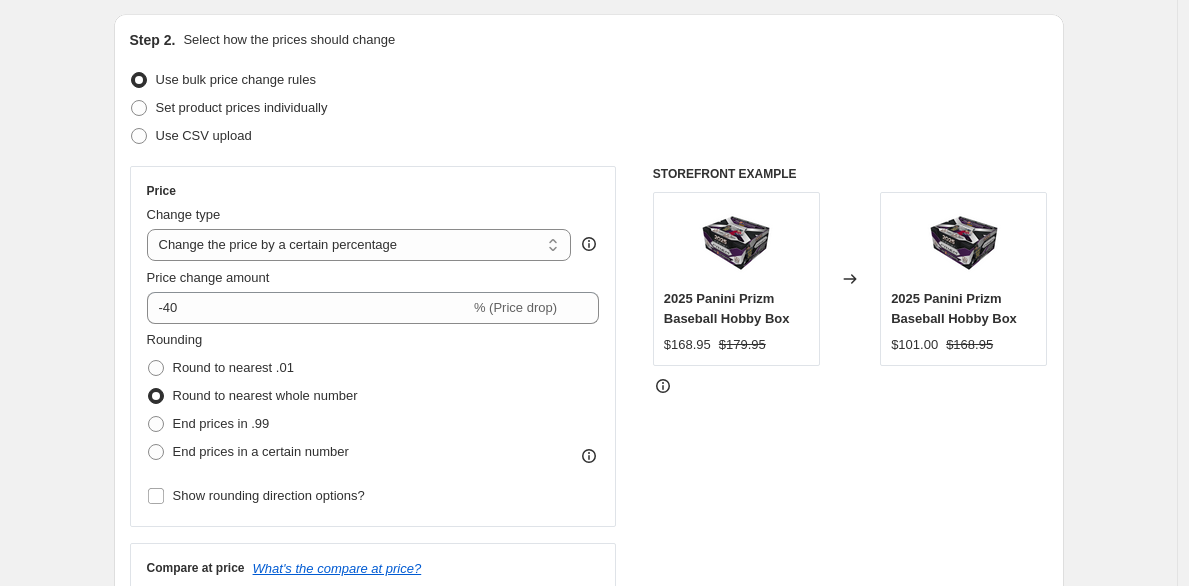 click on "Step 1. Optionally give your price change job a title (eg "March 30% off sale on boots") [DATE]. [TIME] Price change job This title is just for internal use, customers won't see it Step 2. Select how the prices should change Use bulk price change rules Set product prices individually Use CSV upload Price Change type Change the price to a certain amount Change the price by a certain amount Change the price by a certain percentage Change the price to the current compare at price (price before sale) Change the price by a certain amount relative to the compare at price Change the price by a certain percentage relative to the compare at price Don't change the price Change the price by a certain percentage relative to the cost per item Change price to certain cost margin Change the price by a certain percentage Price change amount -40 % (Price drop) Rounding Round to nearest .01 Round to nearest whole number End prices in .99 End prices in a certain number Show rounding direction options? Compare at price" at bounding box center (581, 769) 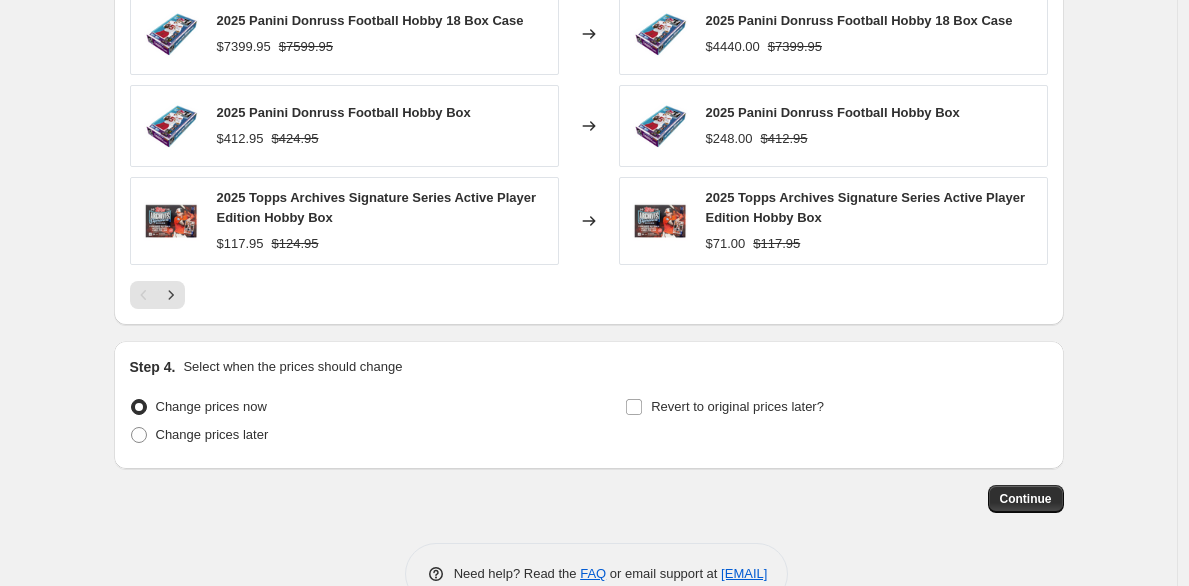 scroll, scrollTop: 1419, scrollLeft: 0, axis: vertical 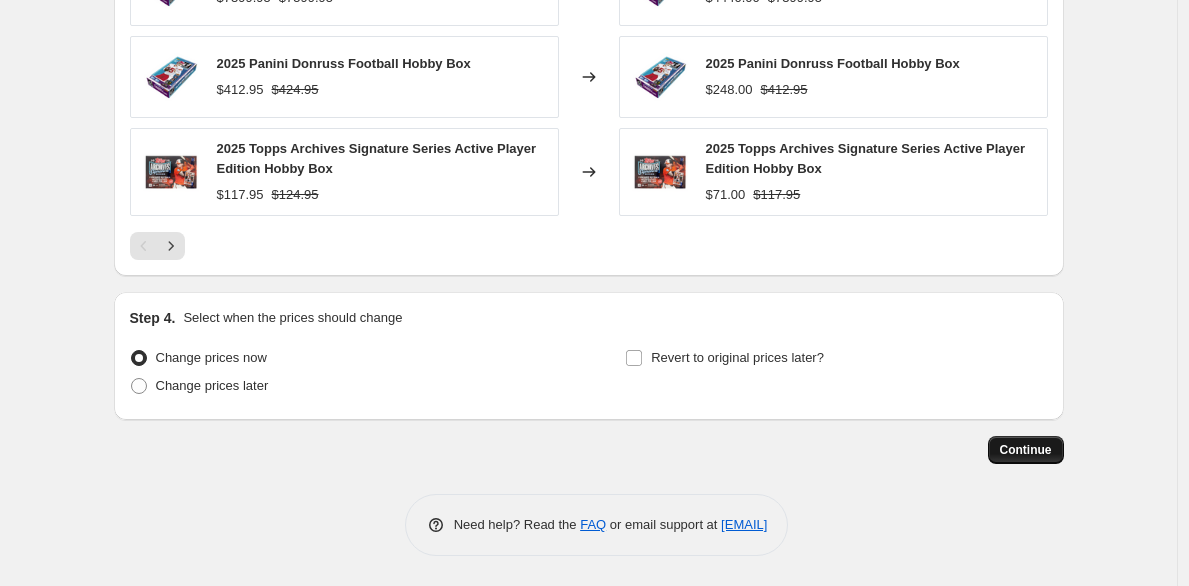 click on "Continue" at bounding box center (1026, 450) 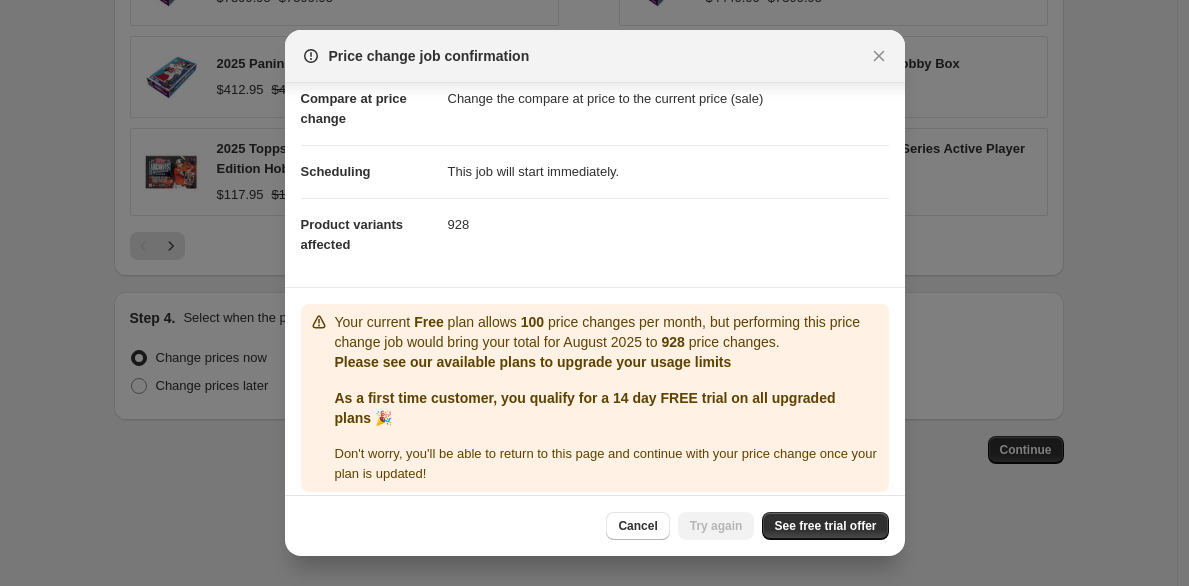 scroll, scrollTop: 112, scrollLeft: 0, axis: vertical 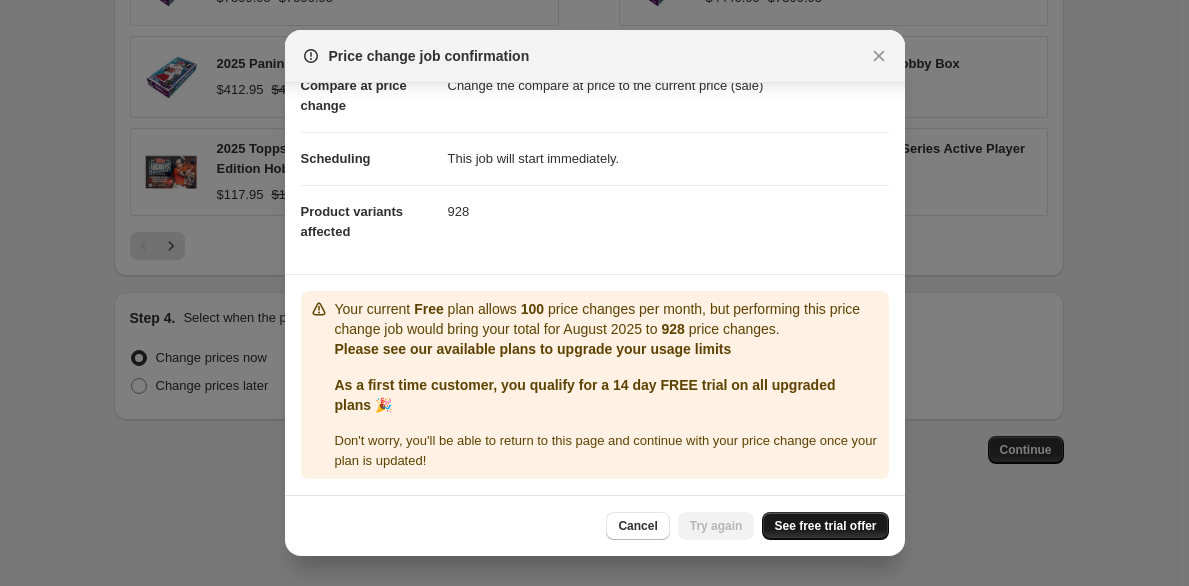 click on "See free trial offer" at bounding box center [825, 526] 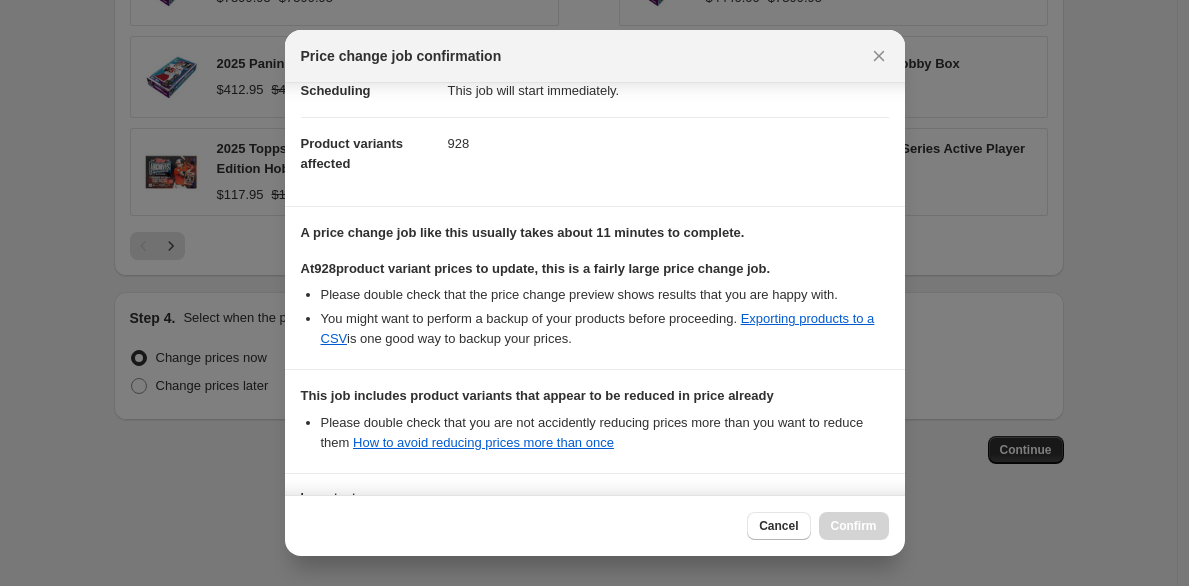 scroll, scrollTop: 366, scrollLeft: 0, axis: vertical 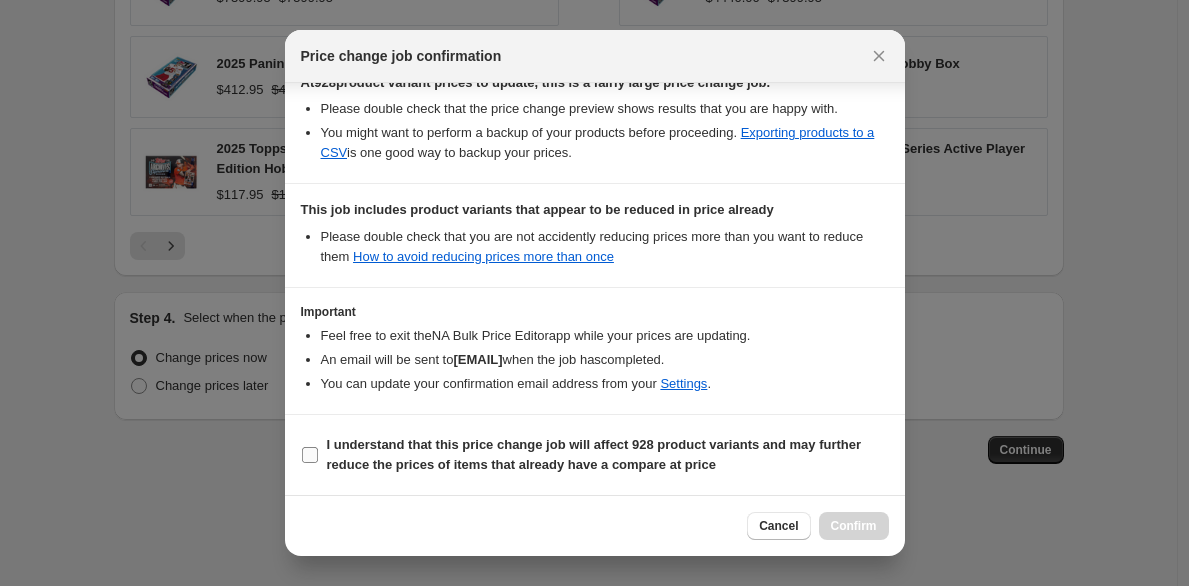 click on "I understand that this price change job will affect 928 product variants and may further reduce the prices of items that already have a compare at price" at bounding box center (594, 454) 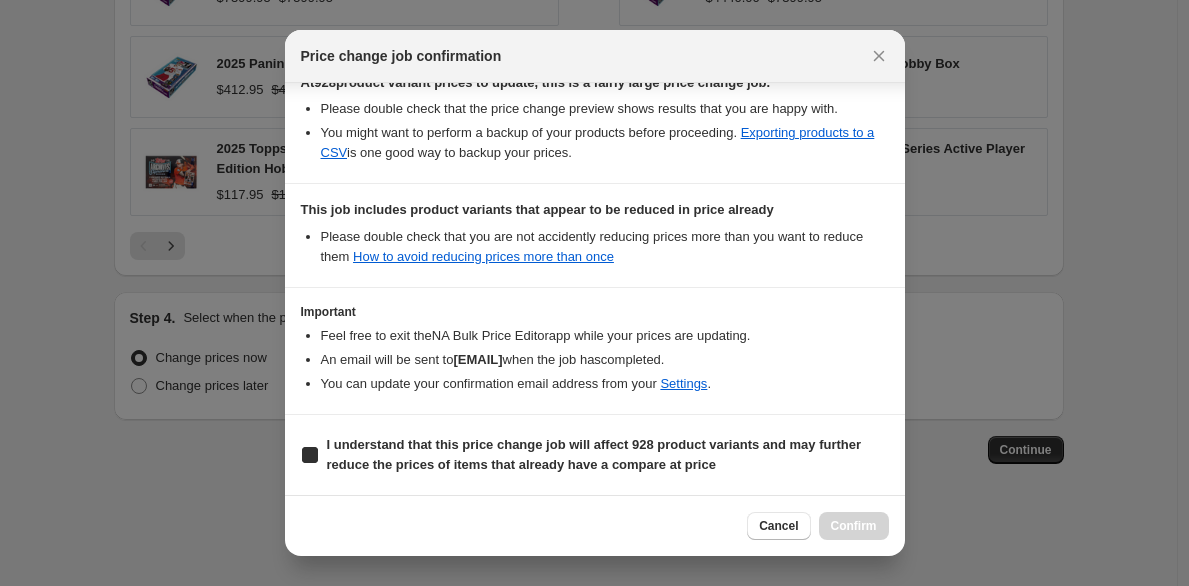 checkbox on "true" 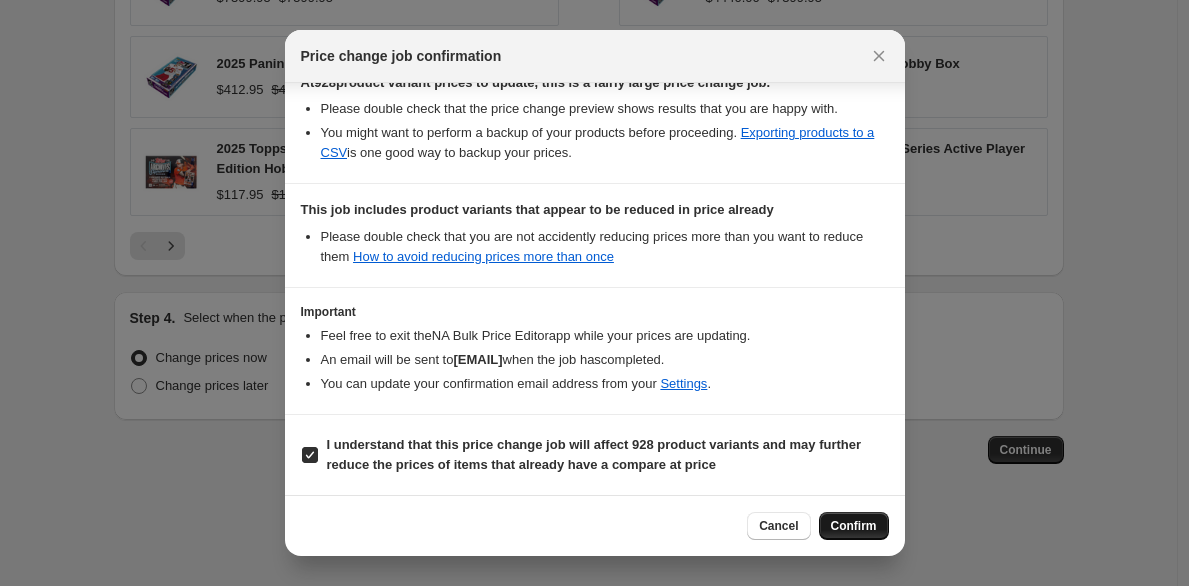 click on "Confirm" at bounding box center [854, 526] 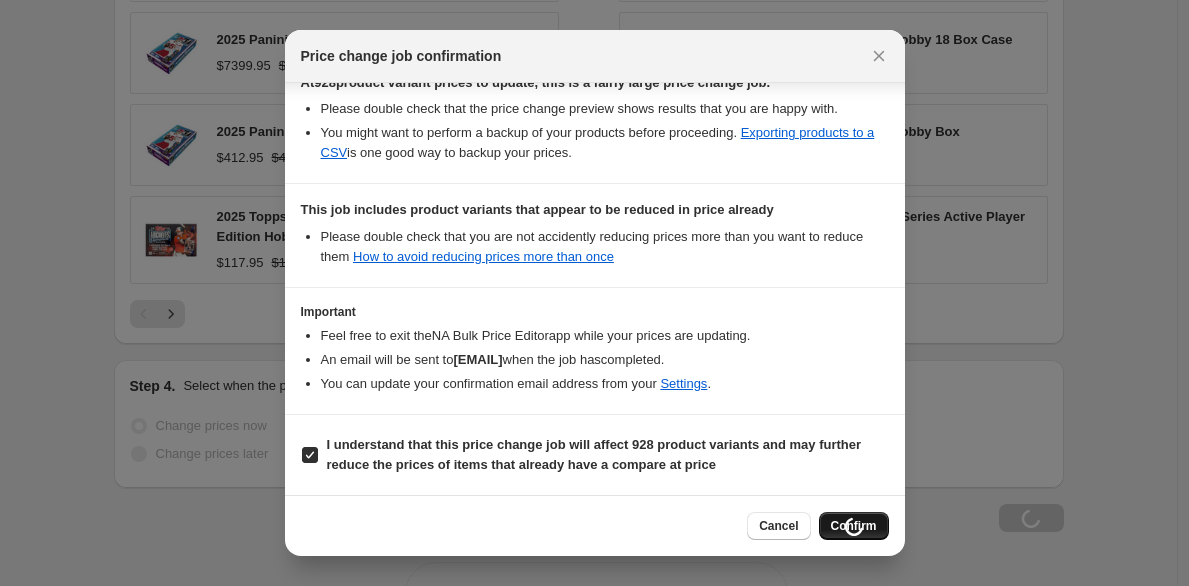 scroll, scrollTop: 1487, scrollLeft: 0, axis: vertical 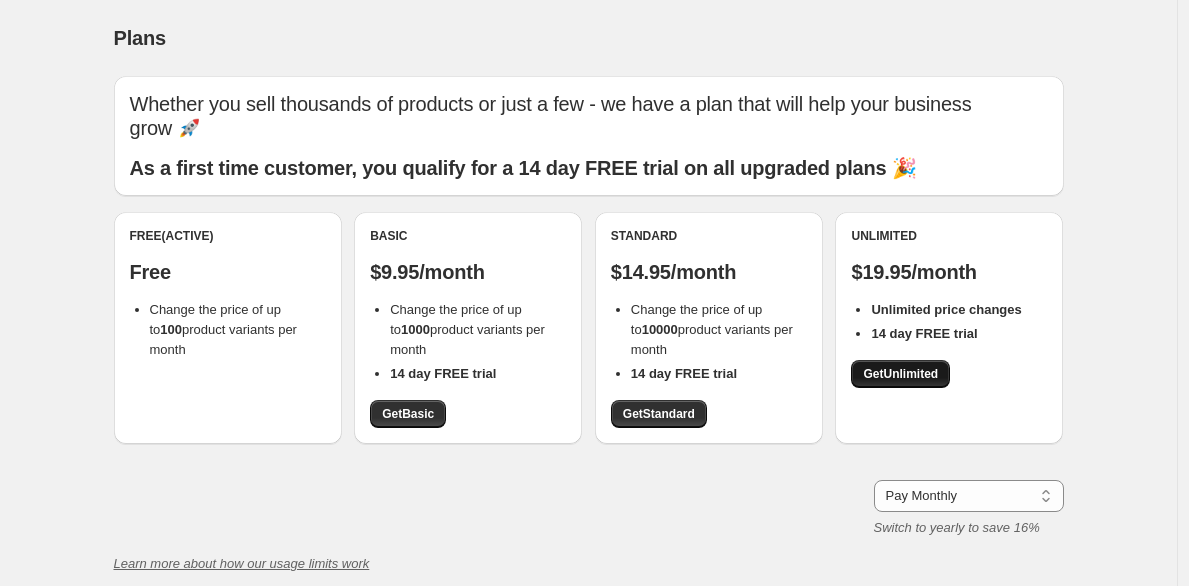click on "Get  Unlimited" at bounding box center [900, 374] 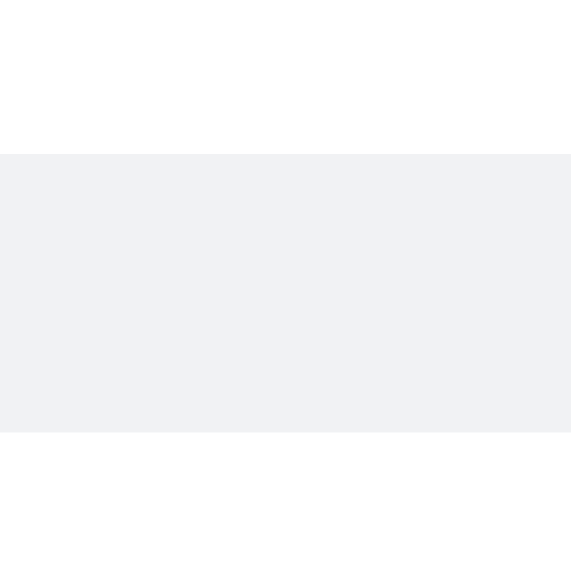 scroll, scrollTop: 0, scrollLeft: 0, axis: both 